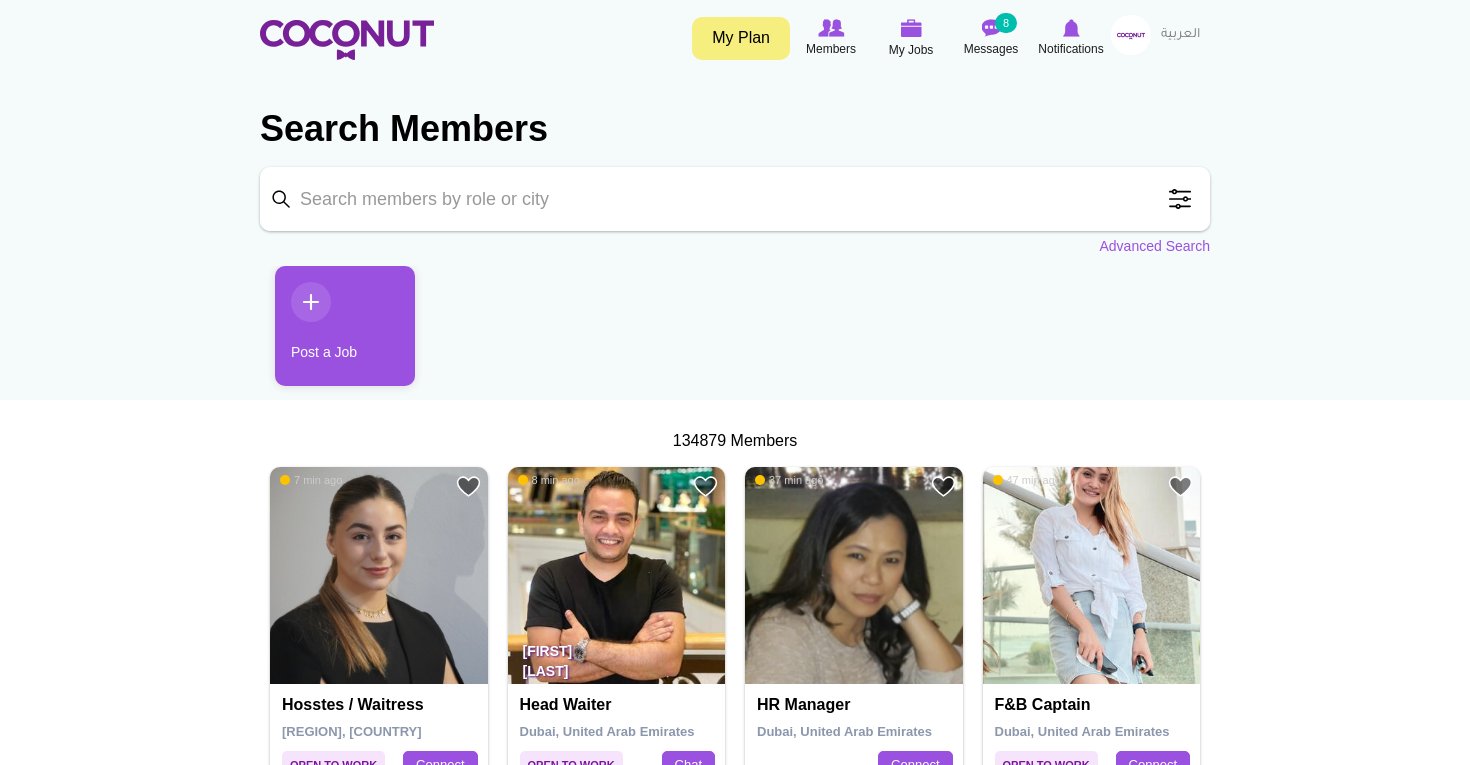 scroll, scrollTop: 0, scrollLeft: 0, axis: both 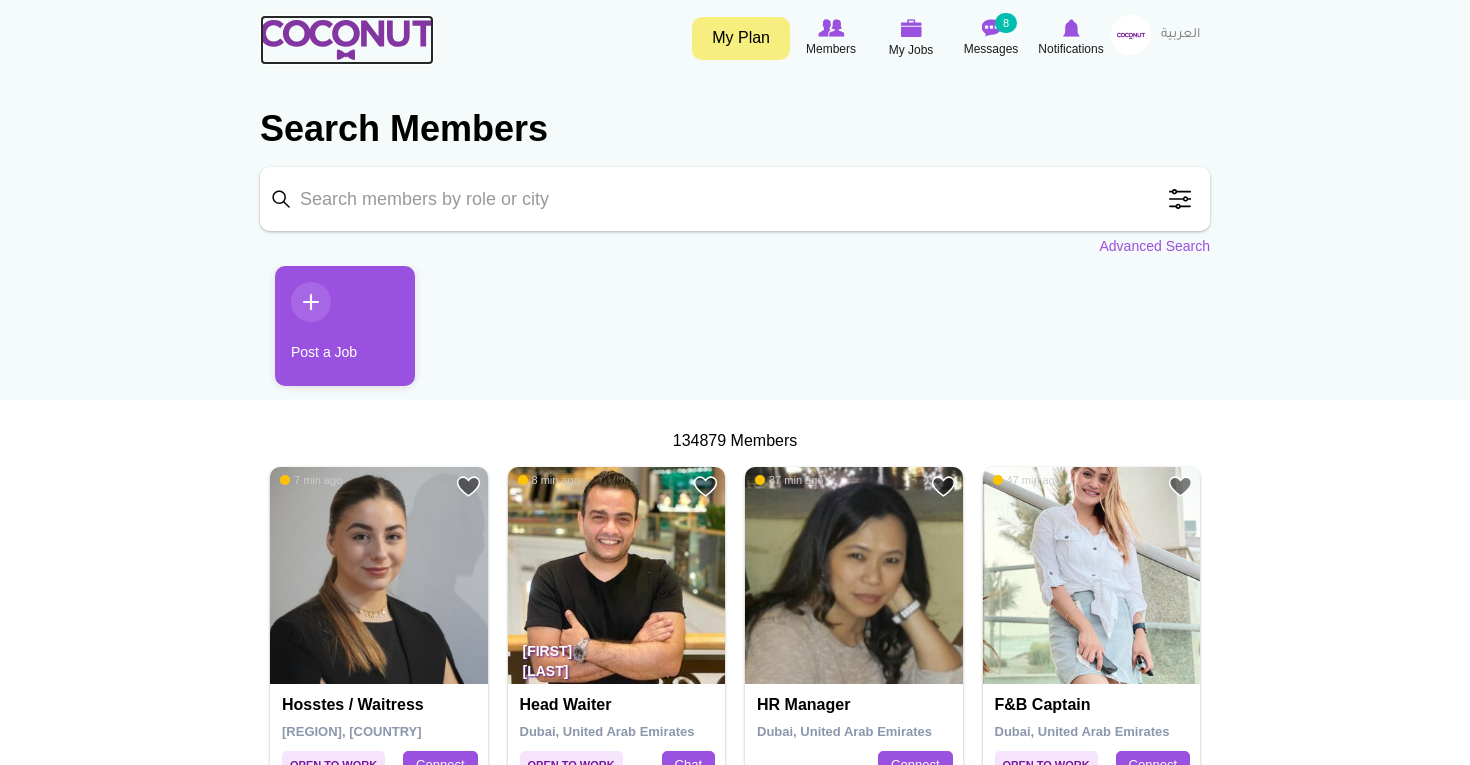 click at bounding box center [347, 40] 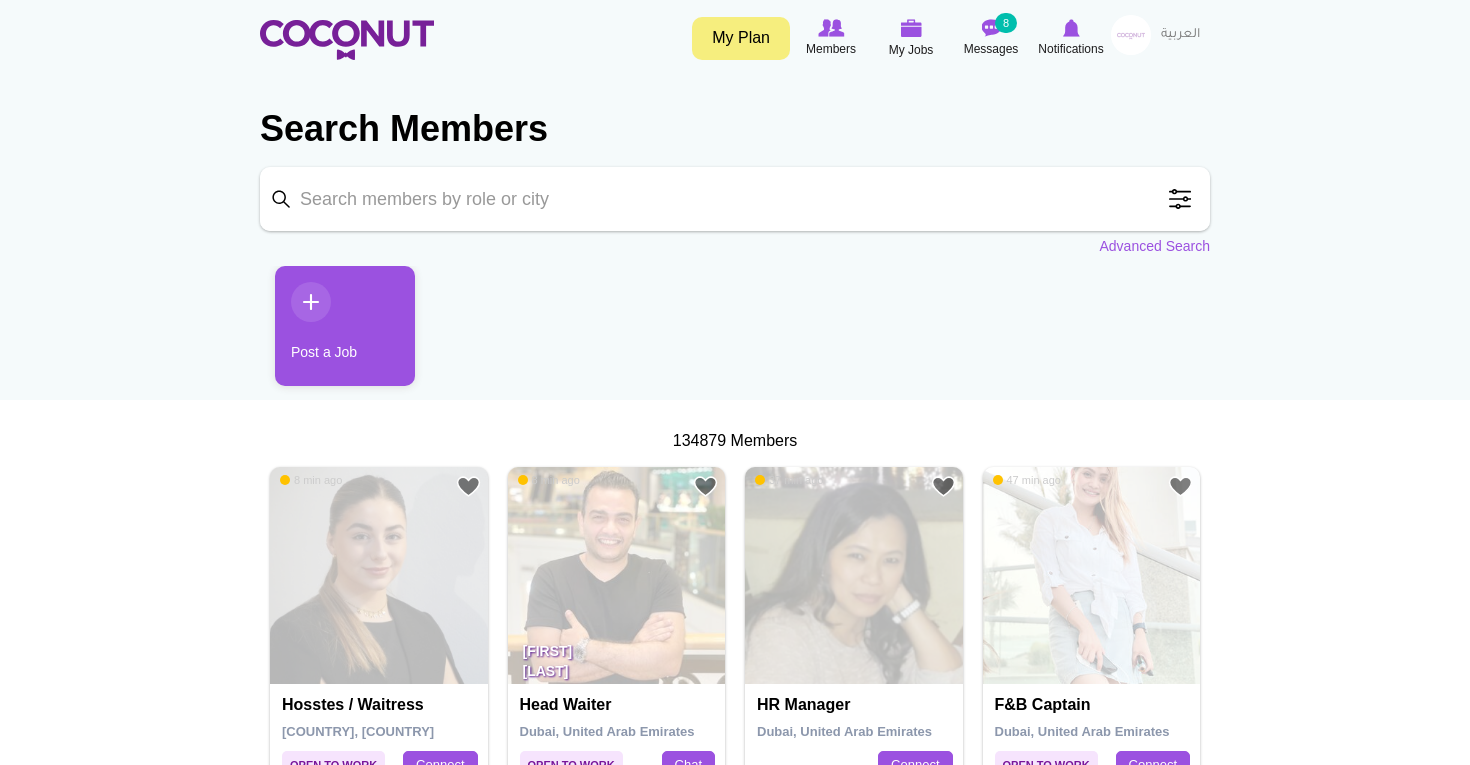 scroll, scrollTop: 0, scrollLeft: 0, axis: both 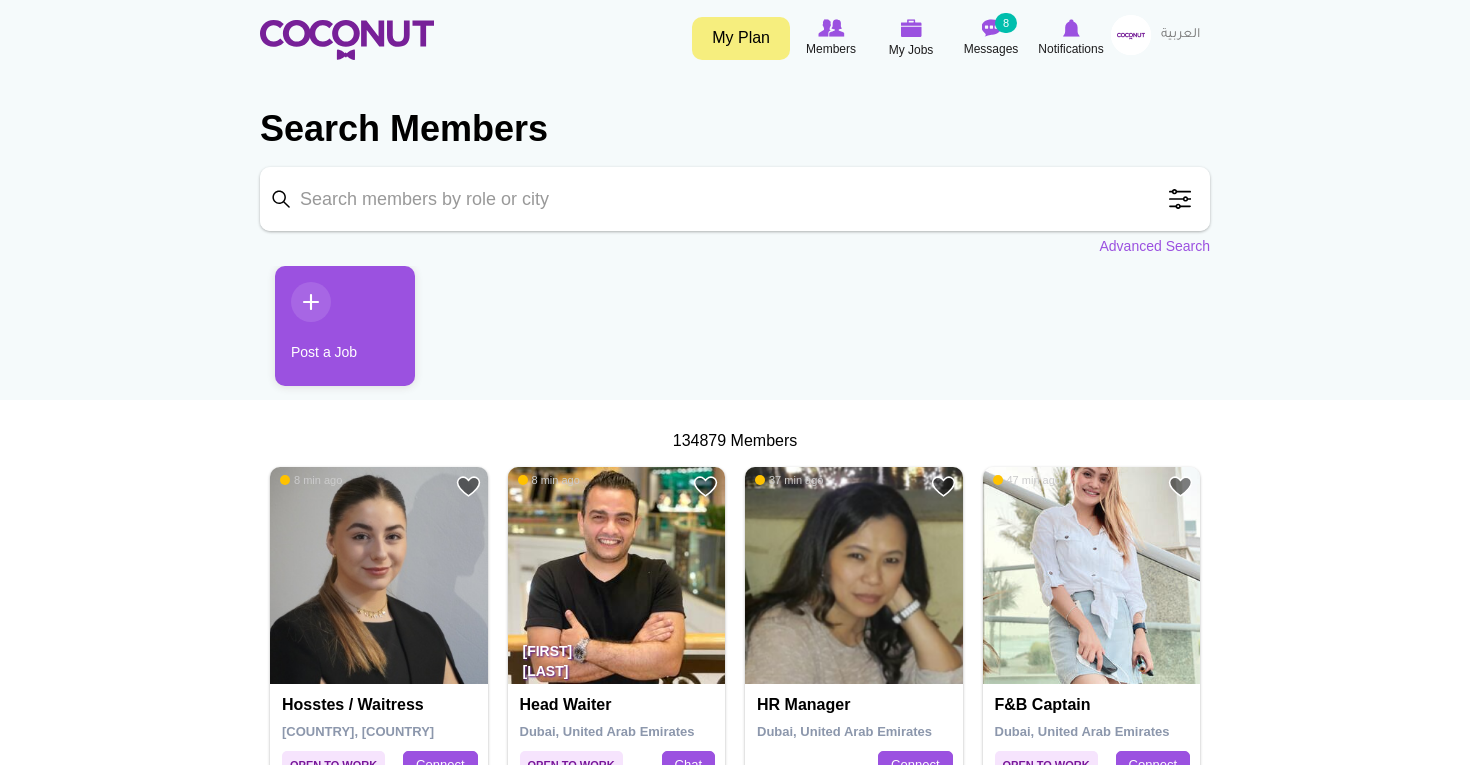 click at bounding box center (1131, 35) 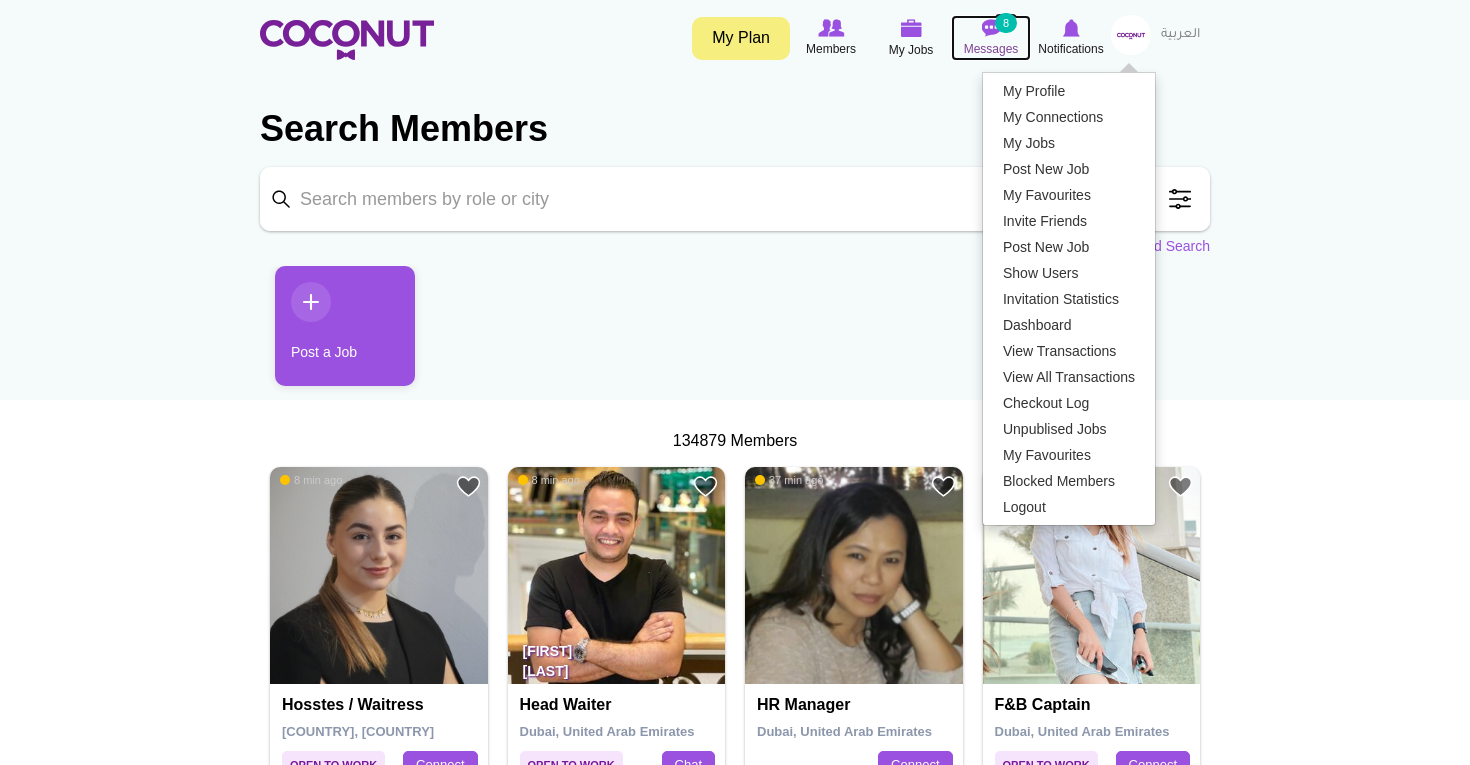 click at bounding box center [991, 28] 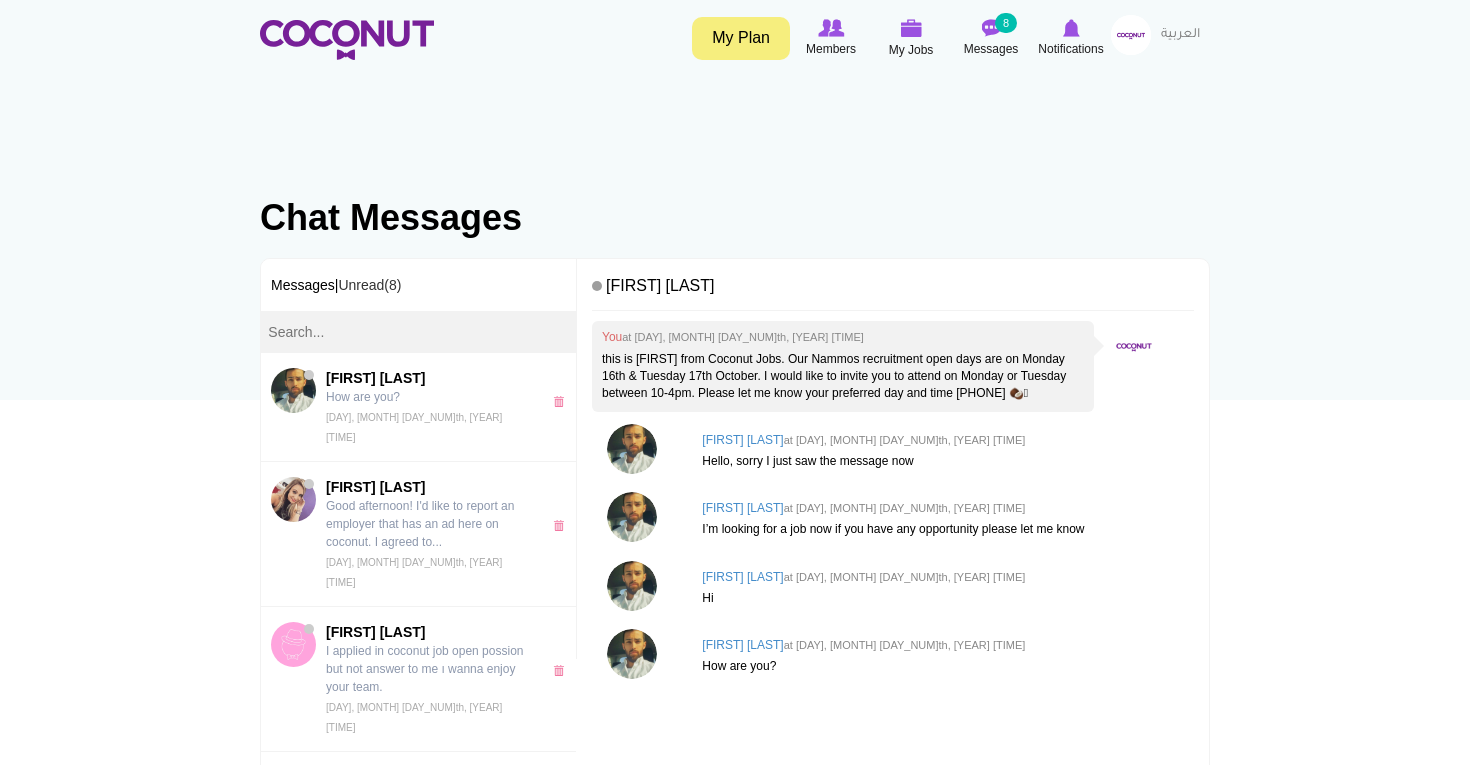 scroll, scrollTop: 0, scrollLeft: 0, axis: both 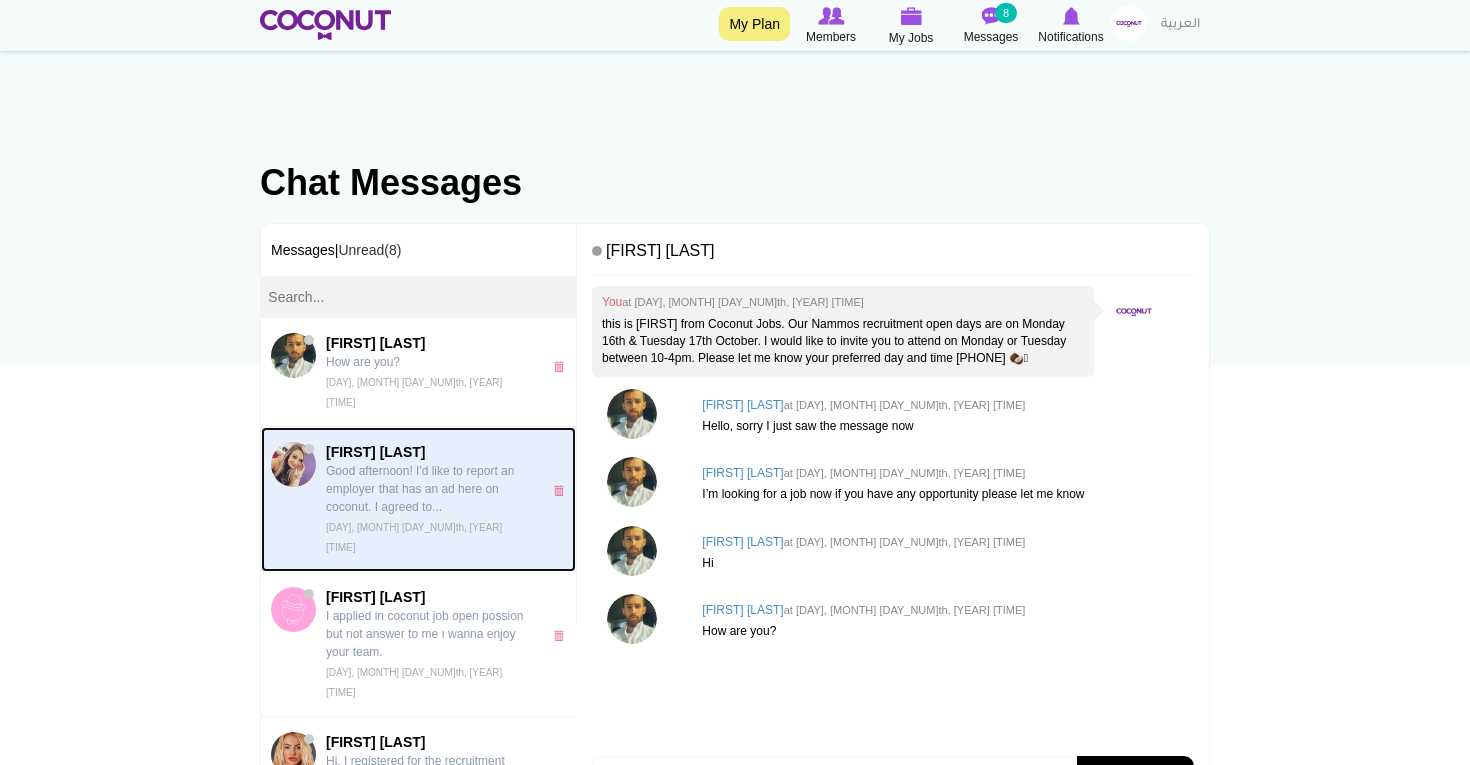 click on "[FIRST] [LAST]" at bounding box center [429, 452] 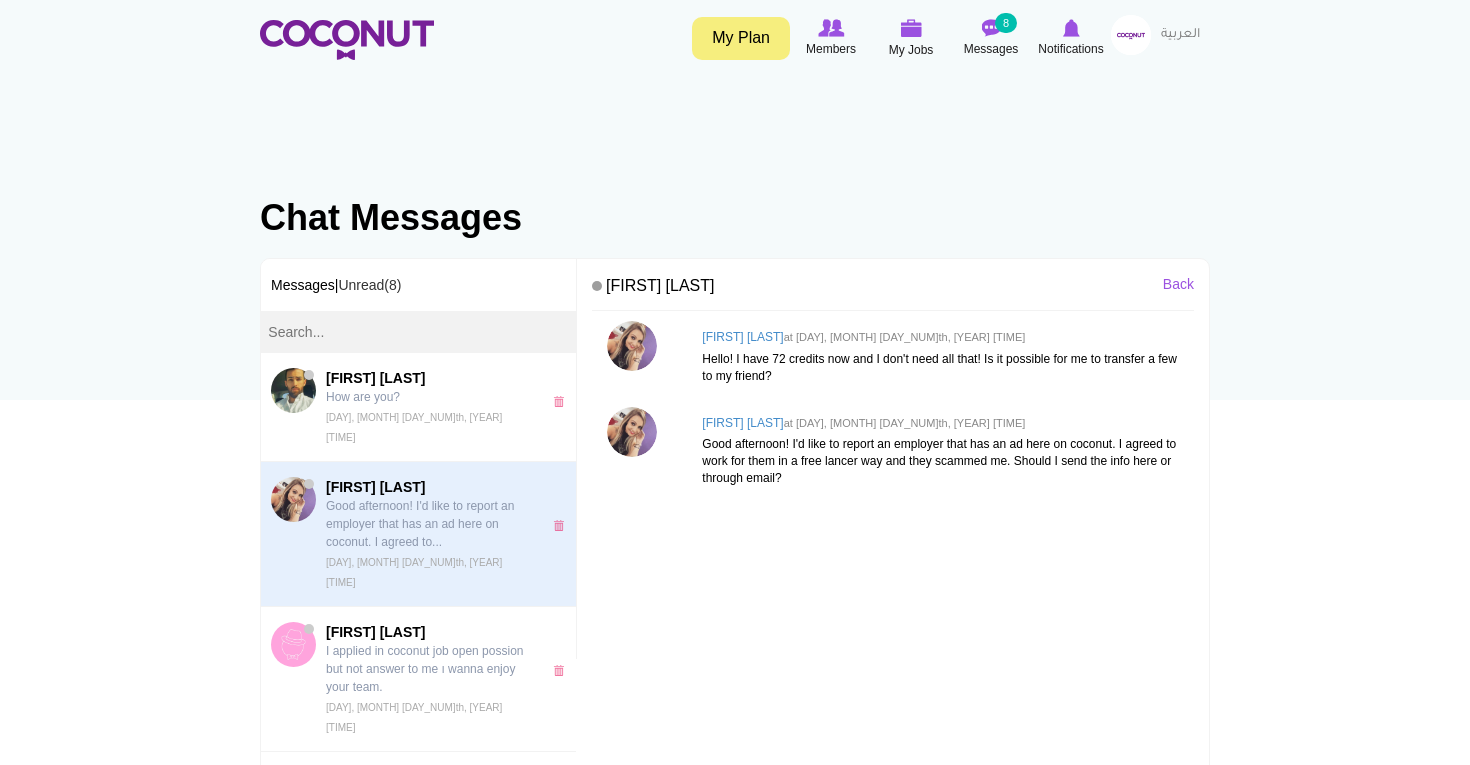 scroll, scrollTop: 0, scrollLeft: 0, axis: both 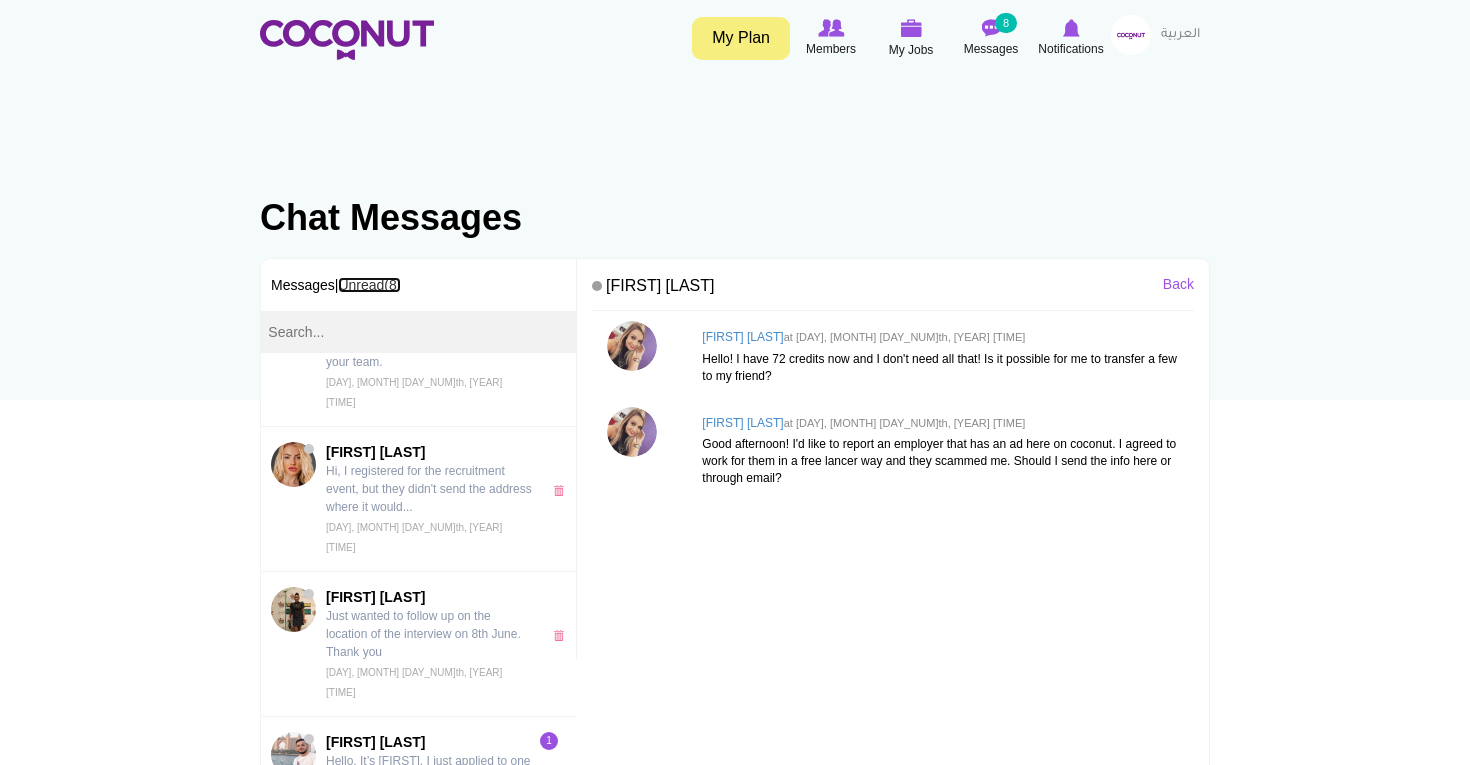 click on "Unread(8)" at bounding box center (369, 285) 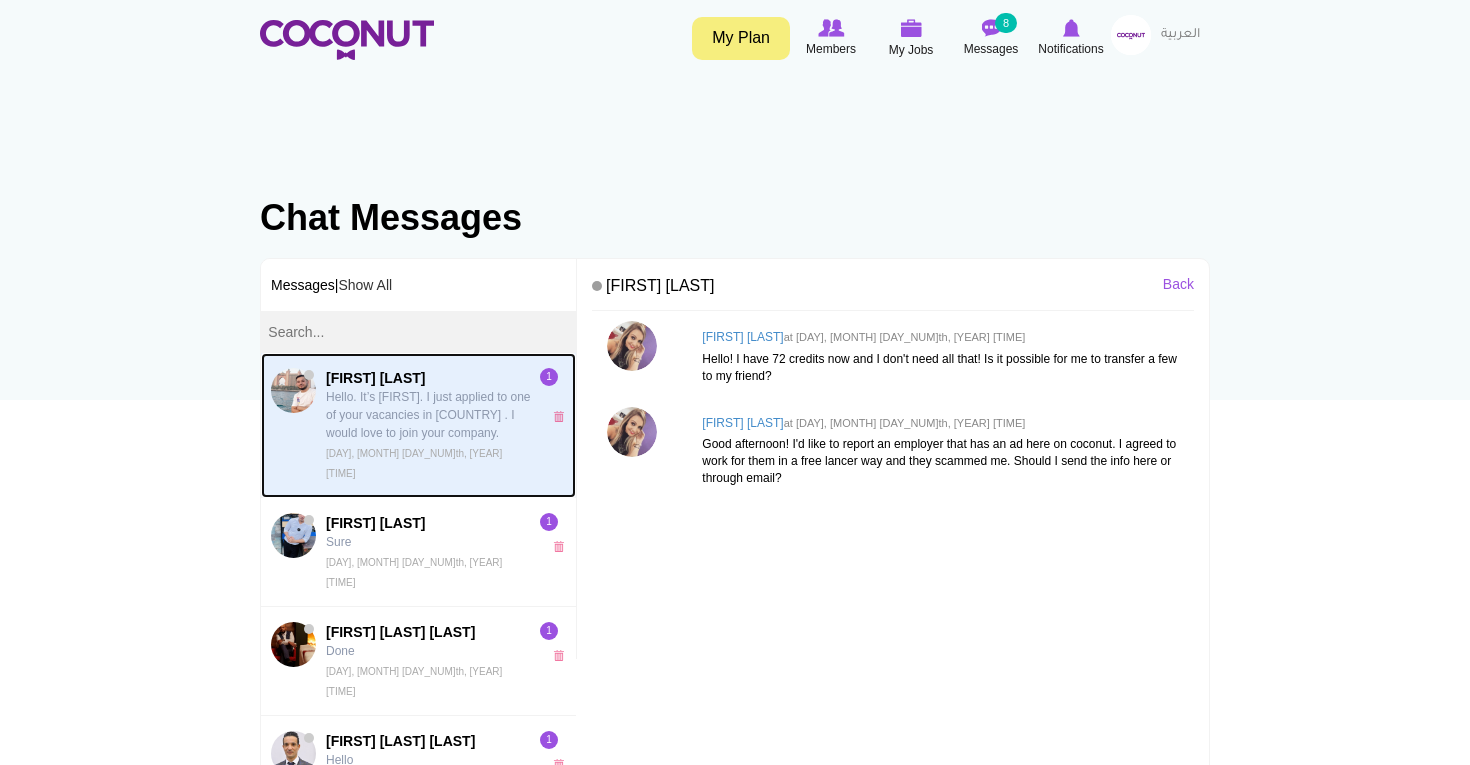 click on "Hello. It’s Idris. I just applied to one of your vacancies in Saudi Arabia . I would love to join your company." at bounding box center (429, 415) 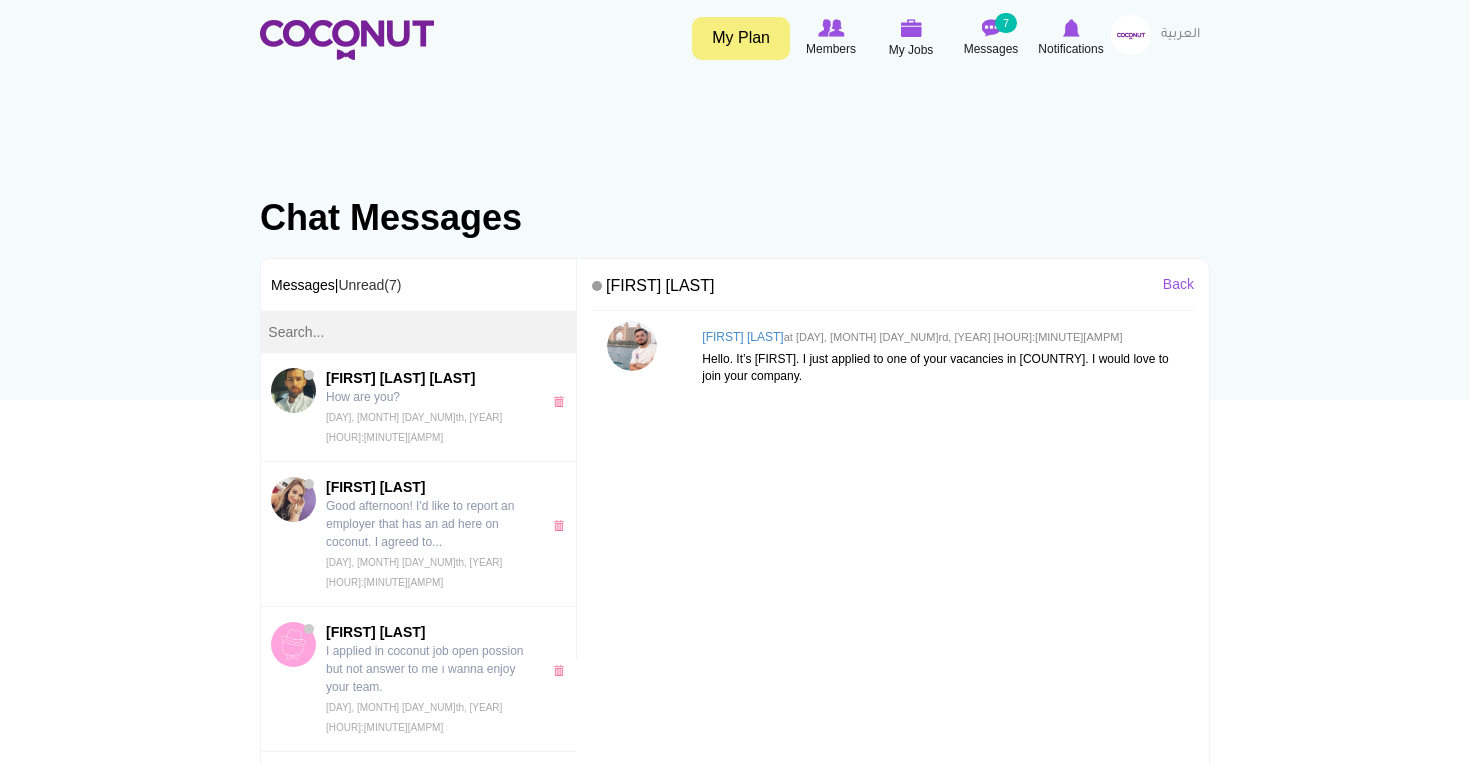 scroll, scrollTop: 0, scrollLeft: 0, axis: both 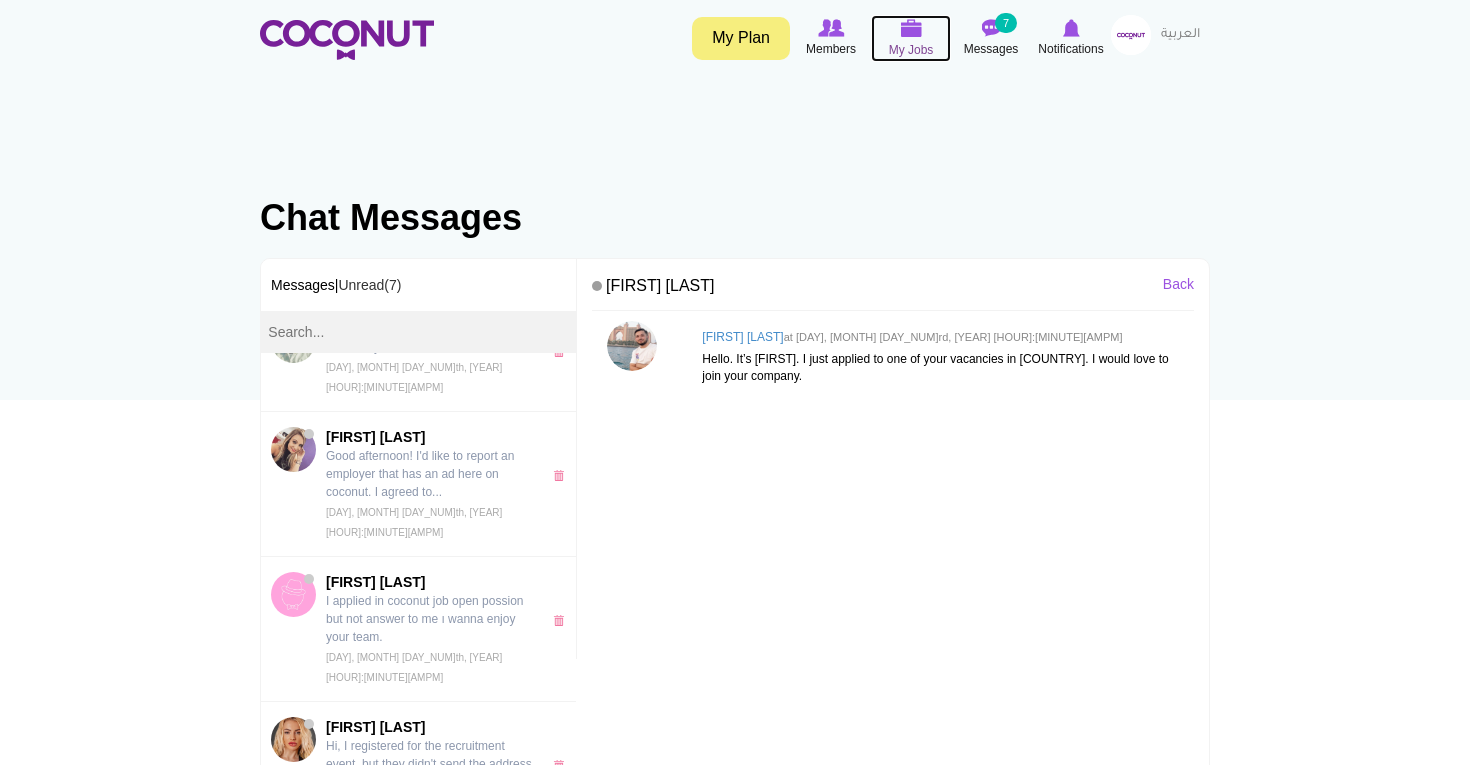 click at bounding box center (911, 28) 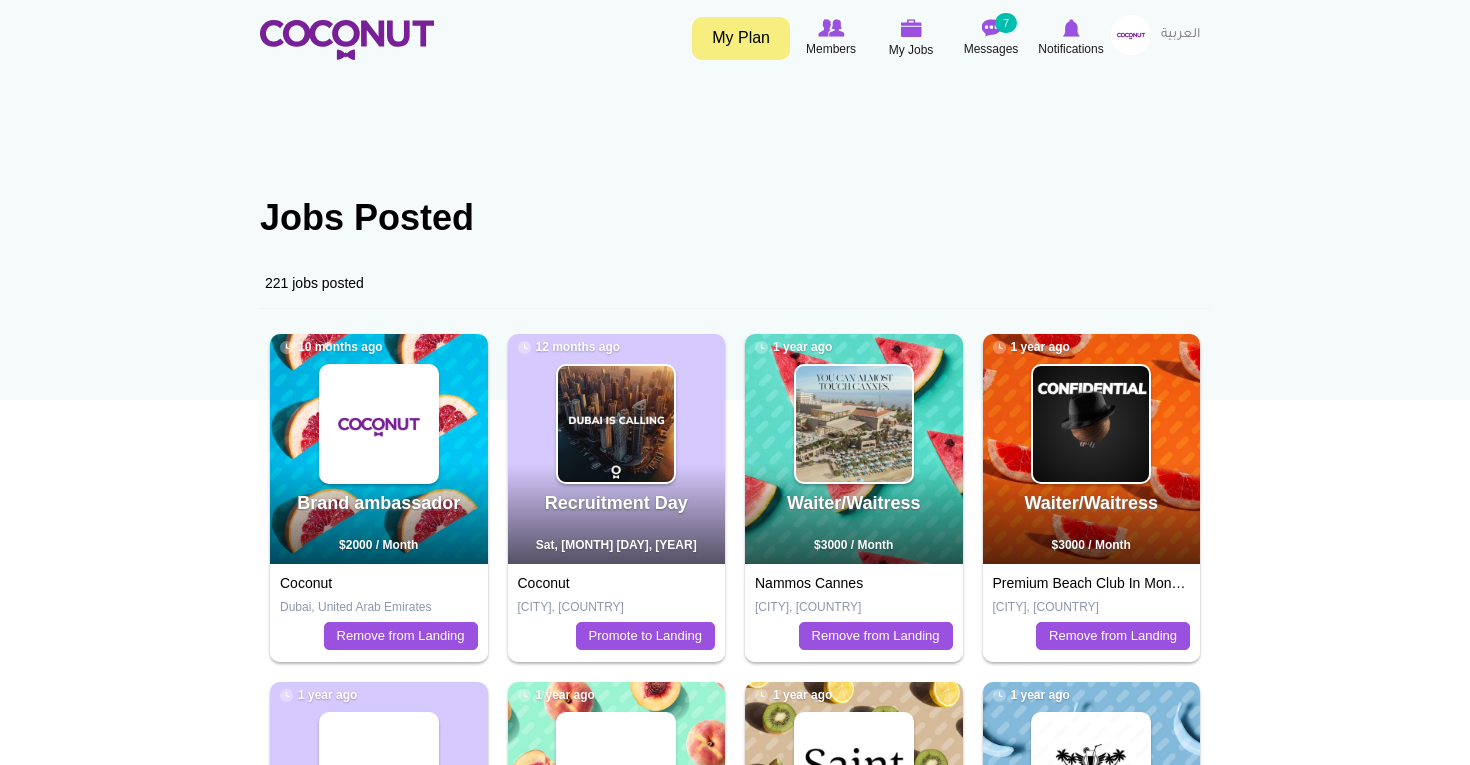 scroll, scrollTop: 0, scrollLeft: 0, axis: both 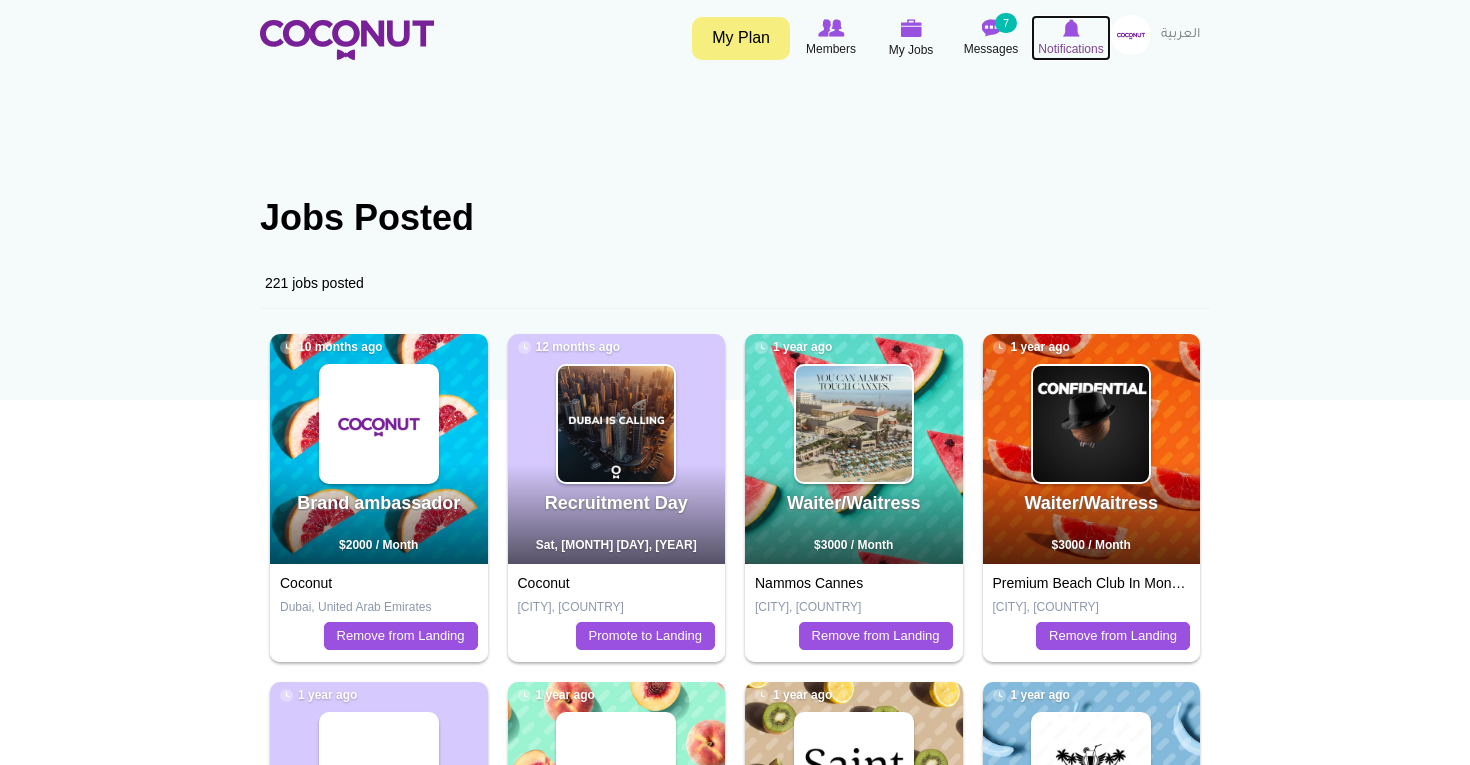 click at bounding box center [1071, 28] 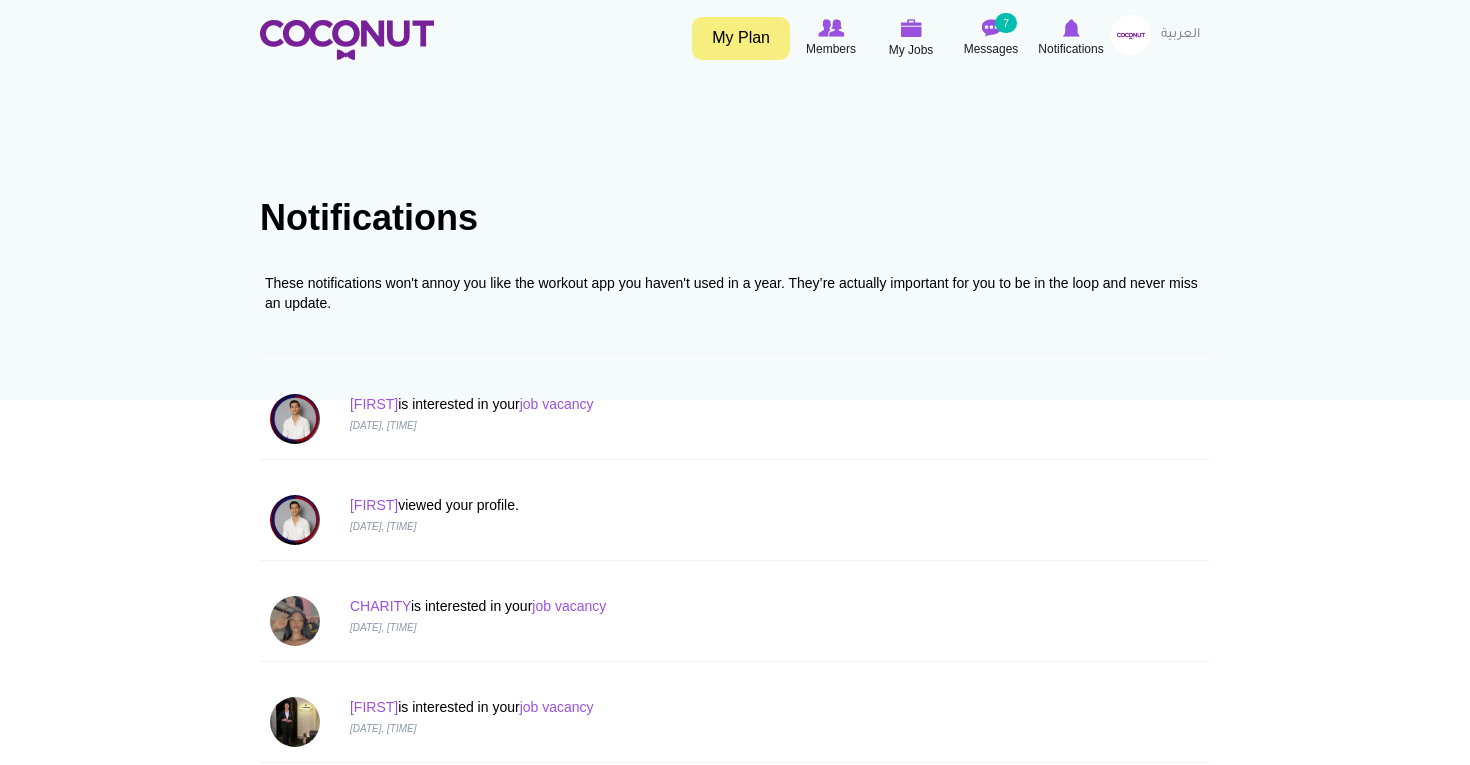scroll, scrollTop: 0, scrollLeft: 0, axis: both 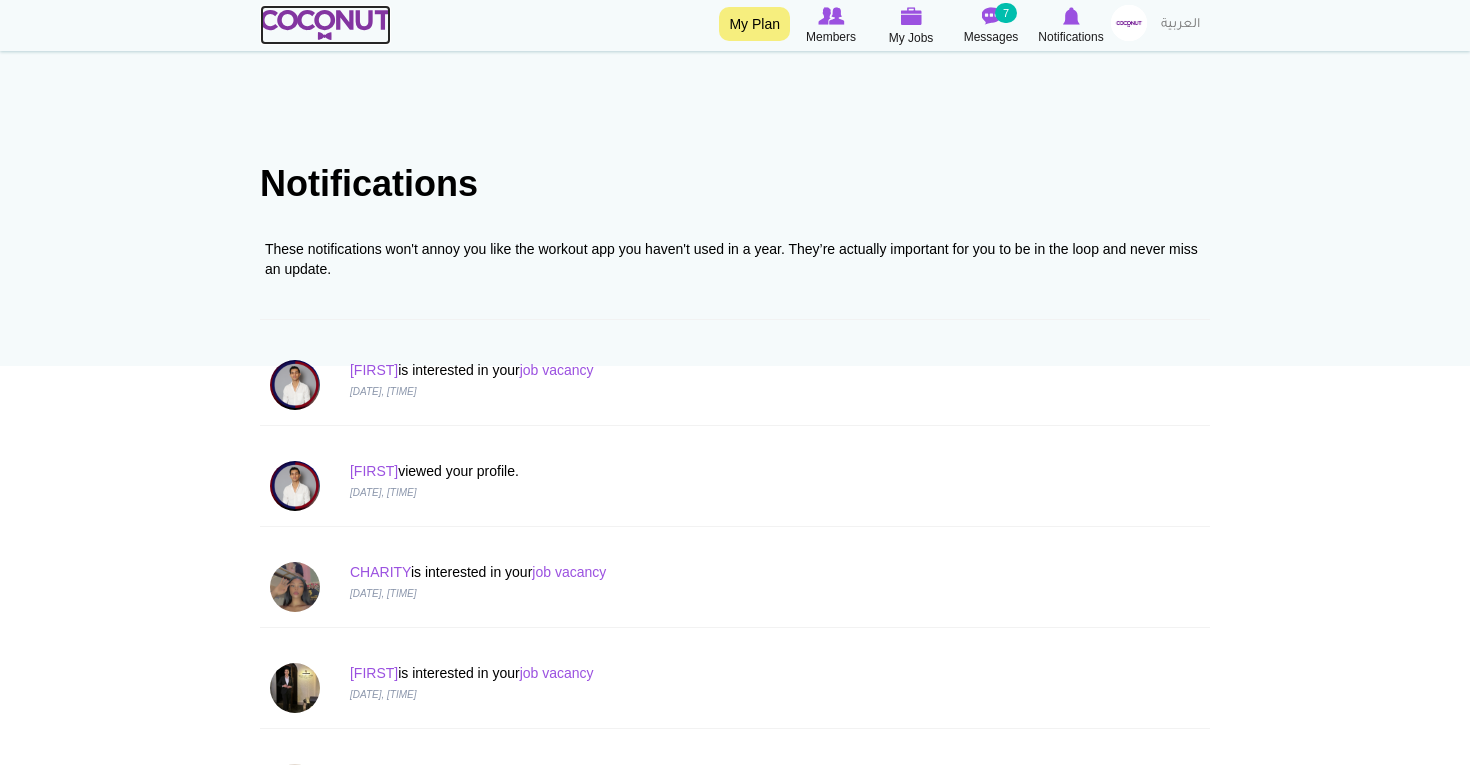 click at bounding box center [325, 25] 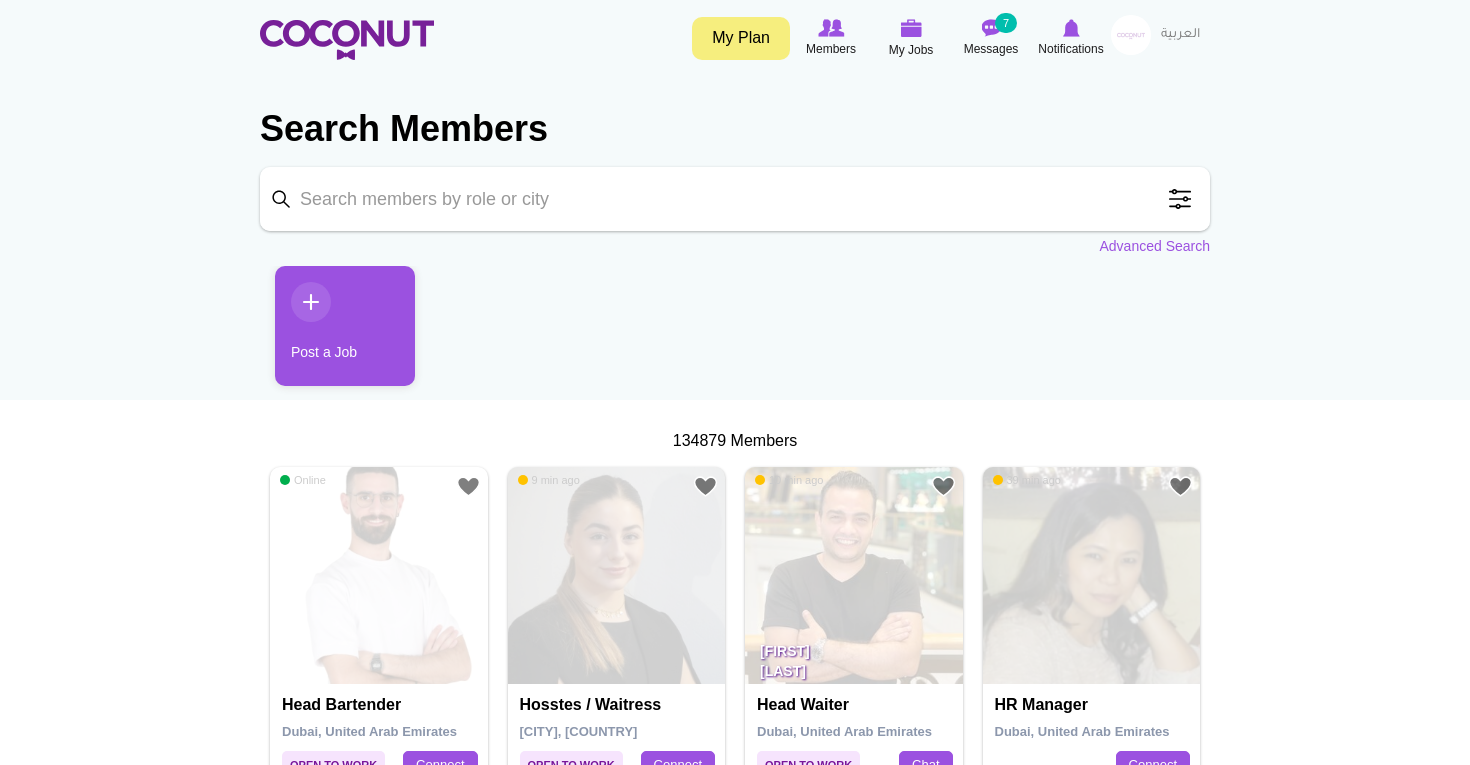 scroll, scrollTop: 0, scrollLeft: 0, axis: both 